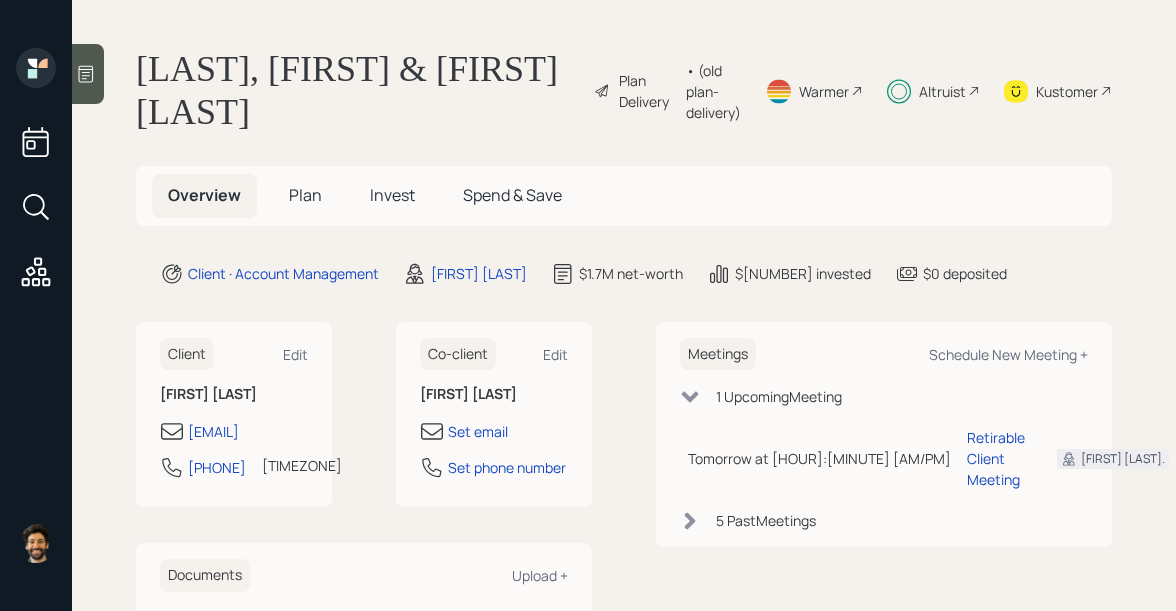 scroll, scrollTop: 0, scrollLeft: 0, axis: both 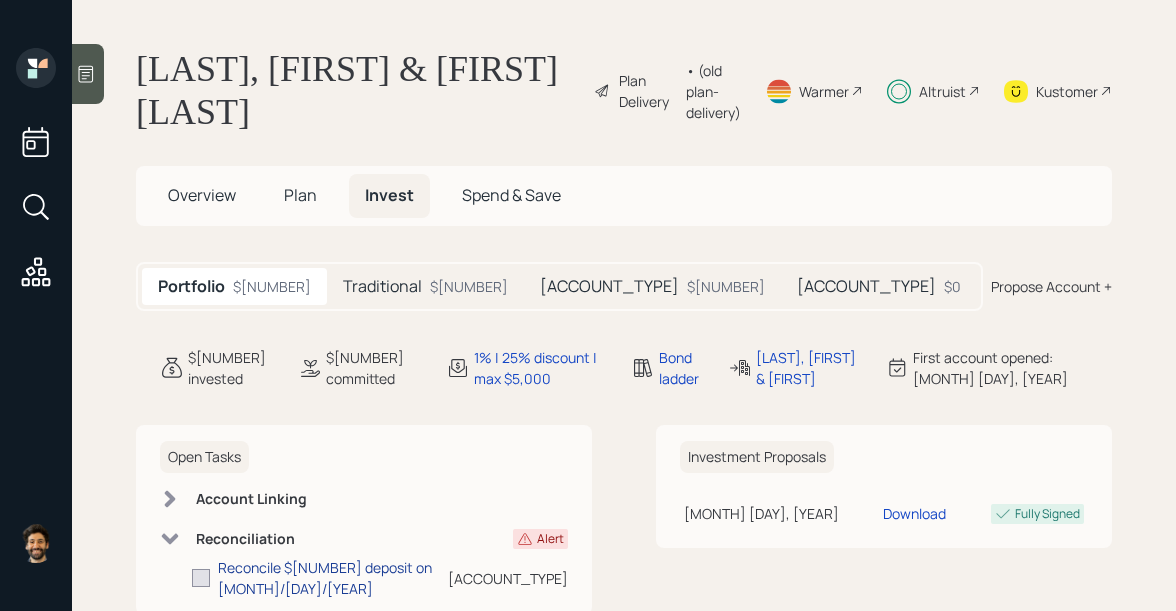 click on "Reconcile $[NUMBER] deposit on [MONTH]/[DAY]/[YEAR]" at bounding box center [333, 578] 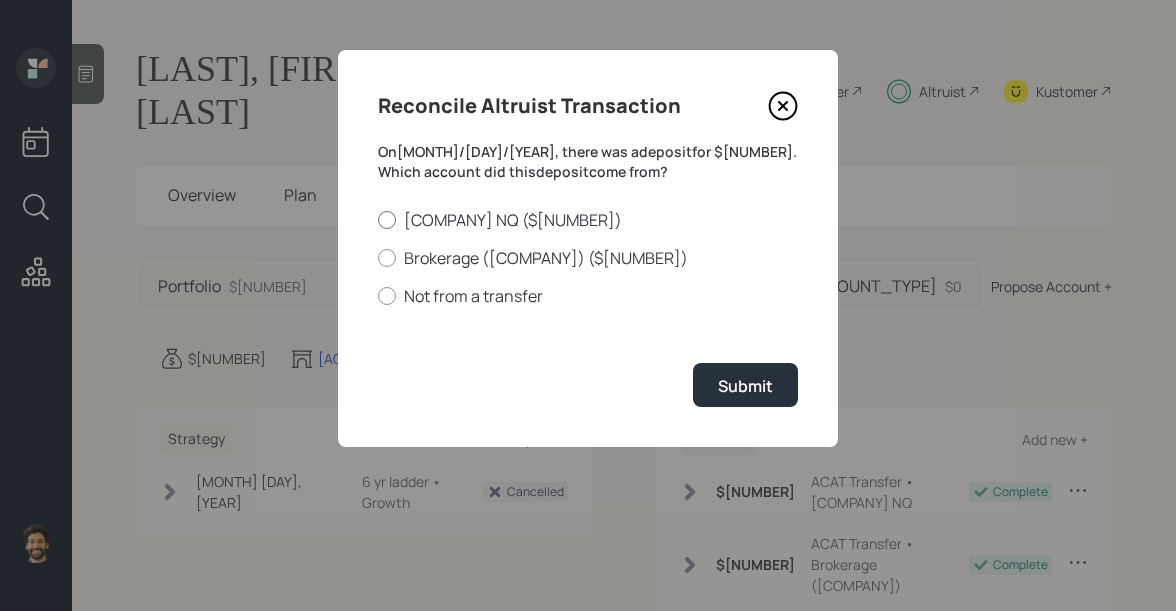 click on "[COMPANY] NQ ($[NUMBER])" at bounding box center (588, 220) 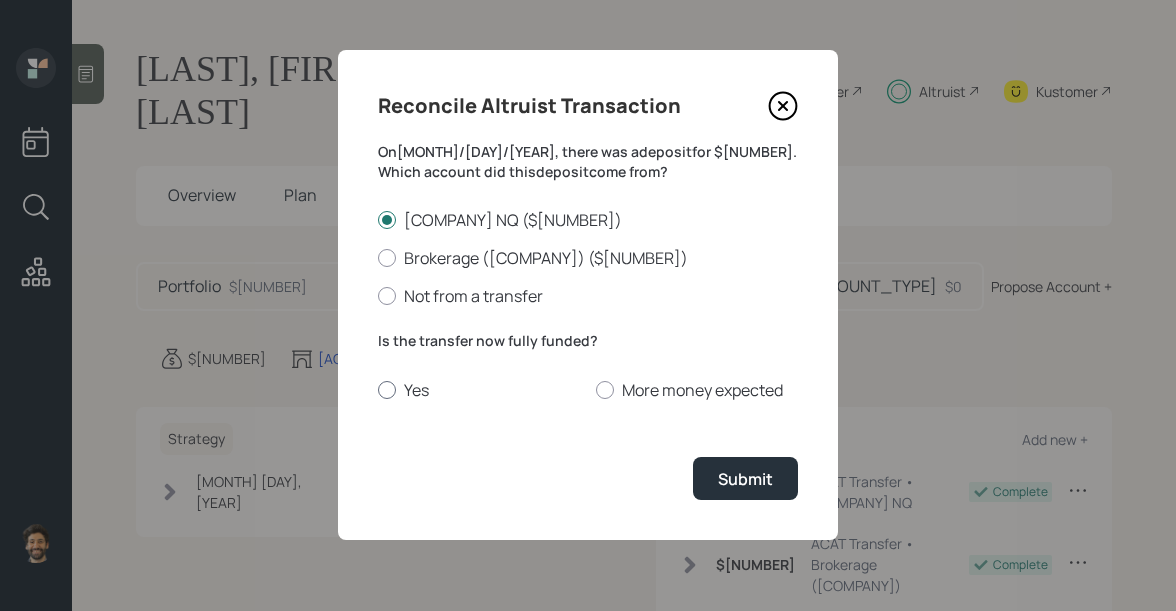 click on "Yes" at bounding box center (479, 390) 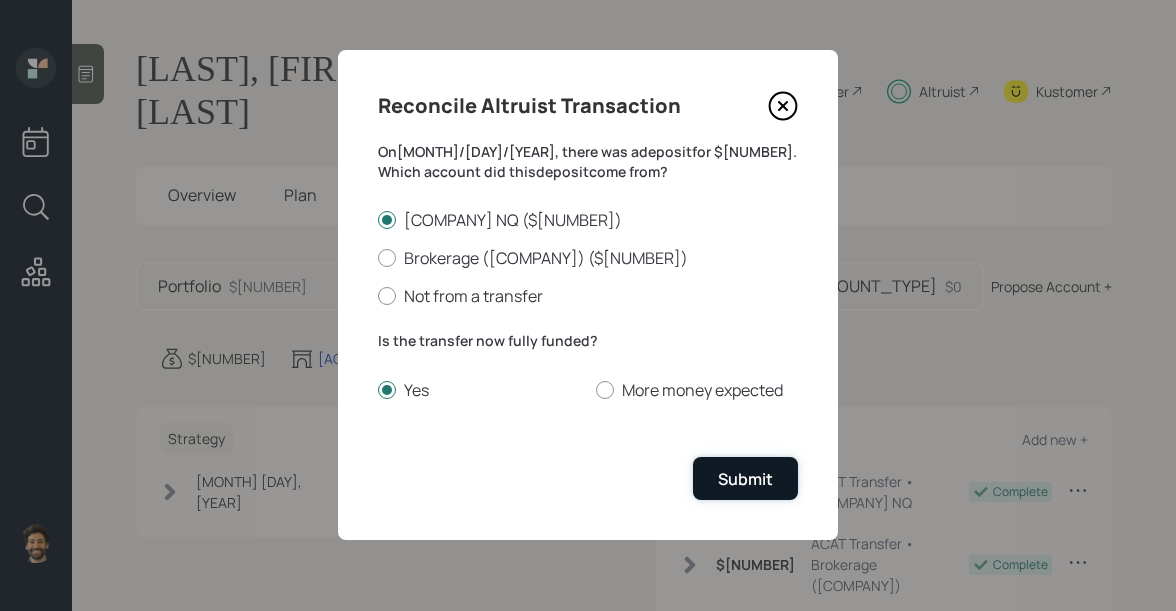 click on "Submit" at bounding box center [745, 478] 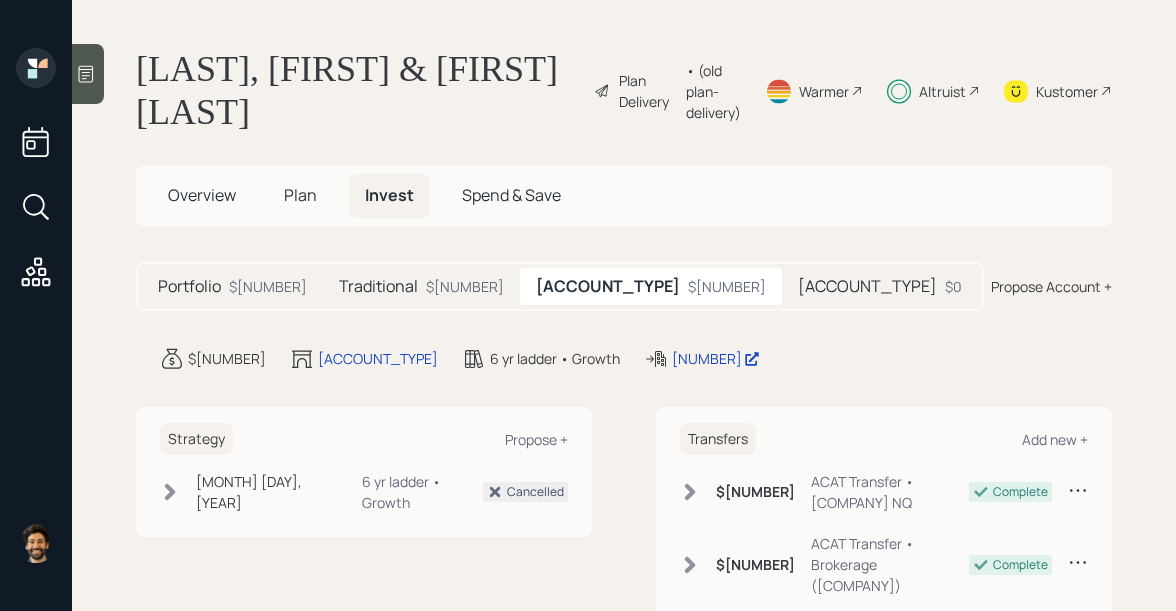 click on "Traditional $46,724" at bounding box center (421, 286) 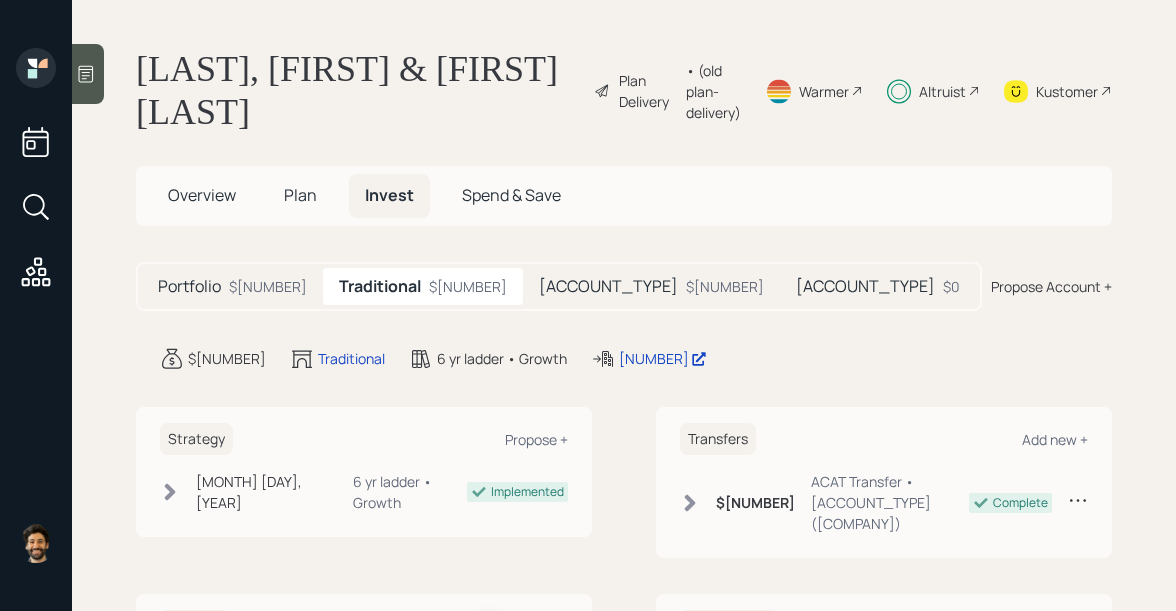 click on "Taxable" at bounding box center (189, 286) 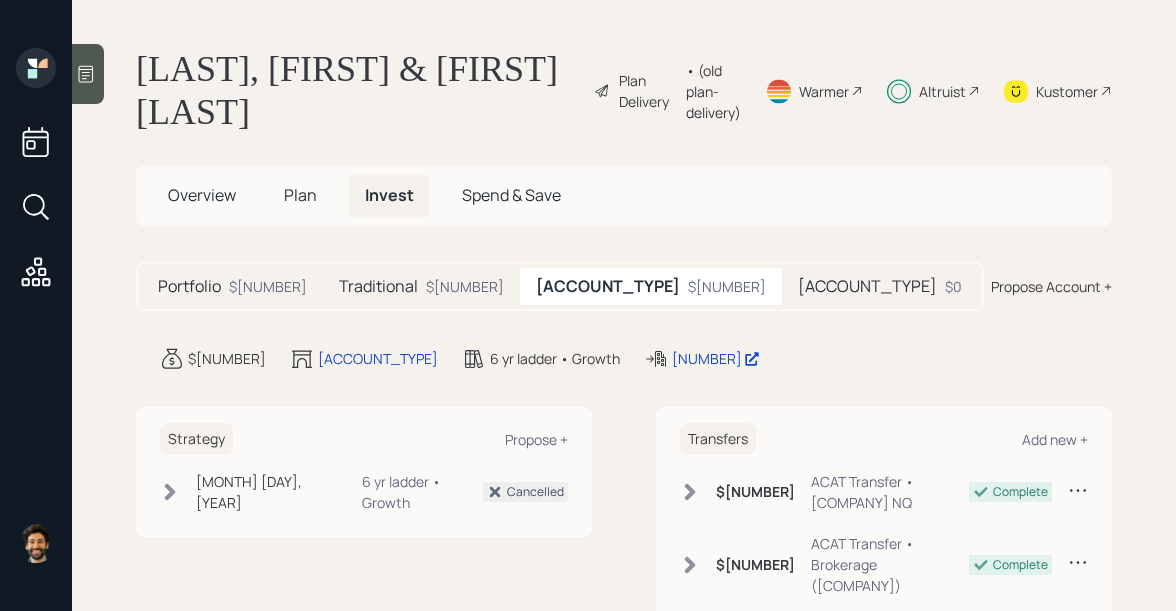 scroll, scrollTop: 12, scrollLeft: 0, axis: vertical 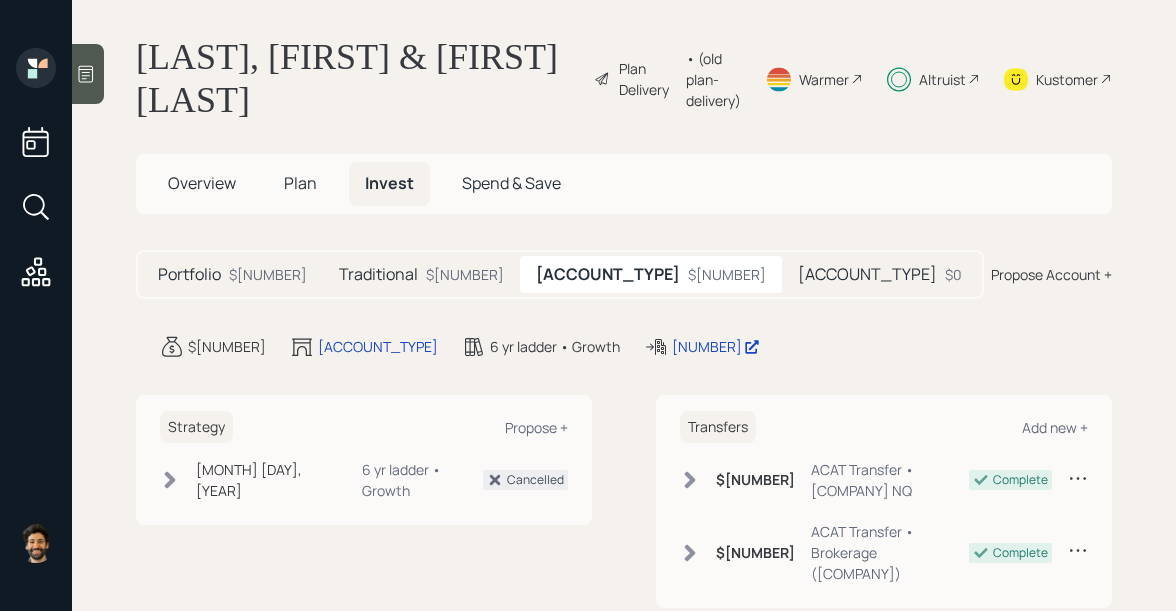 click on "Taxable" at bounding box center (189, 274) 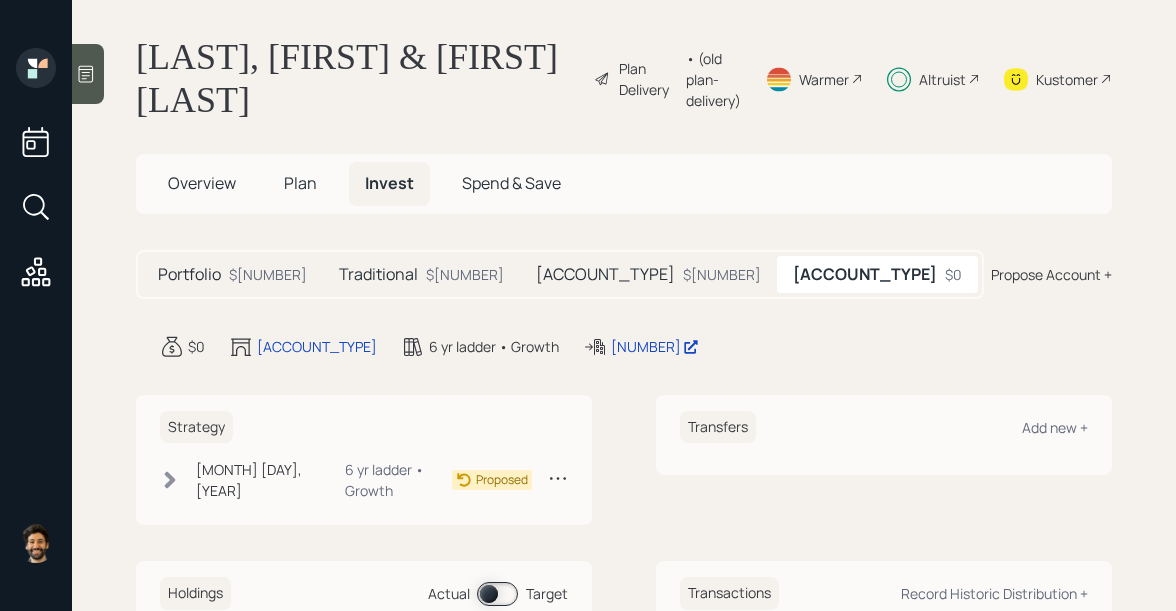 click on "Taxable $217,346" at bounding box center (648, 274) 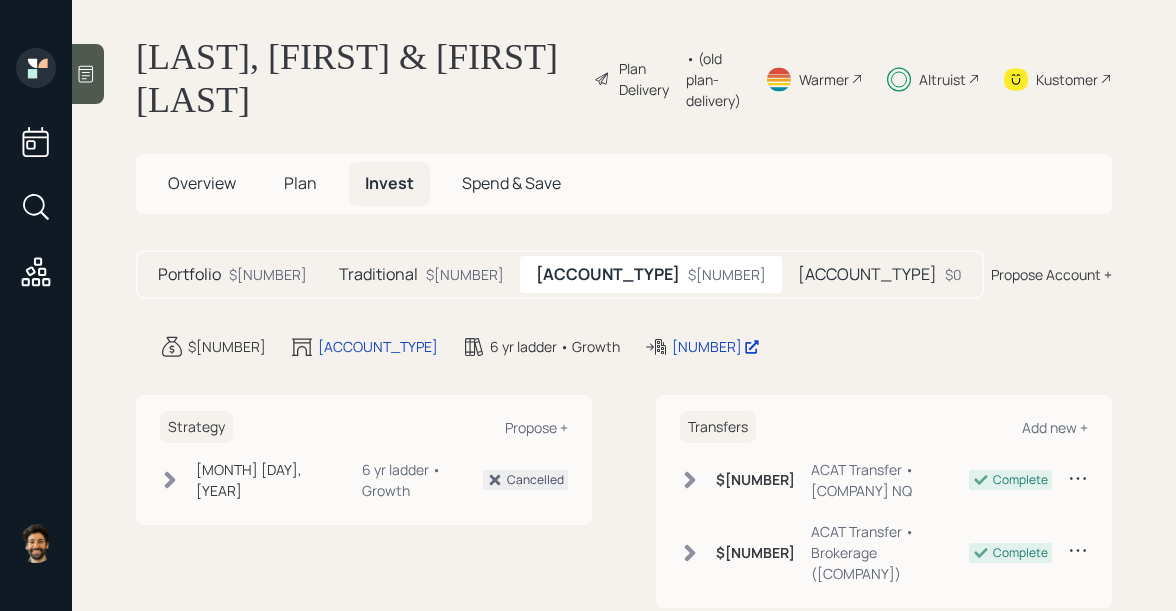 click on "Traditional" at bounding box center [189, 274] 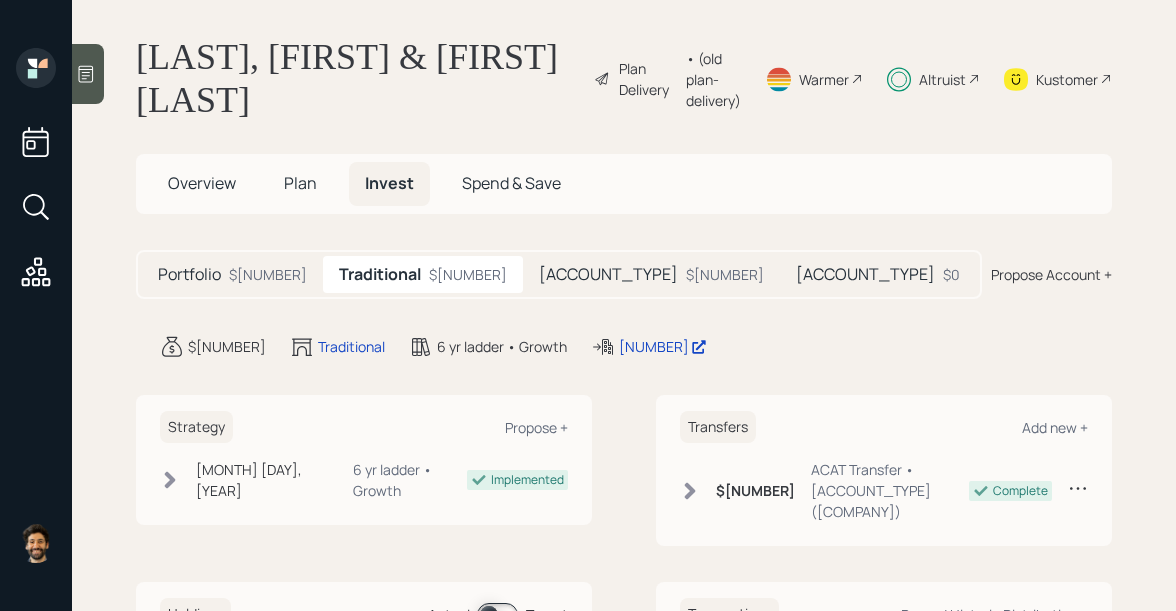 click on "Taxable" at bounding box center [189, 274] 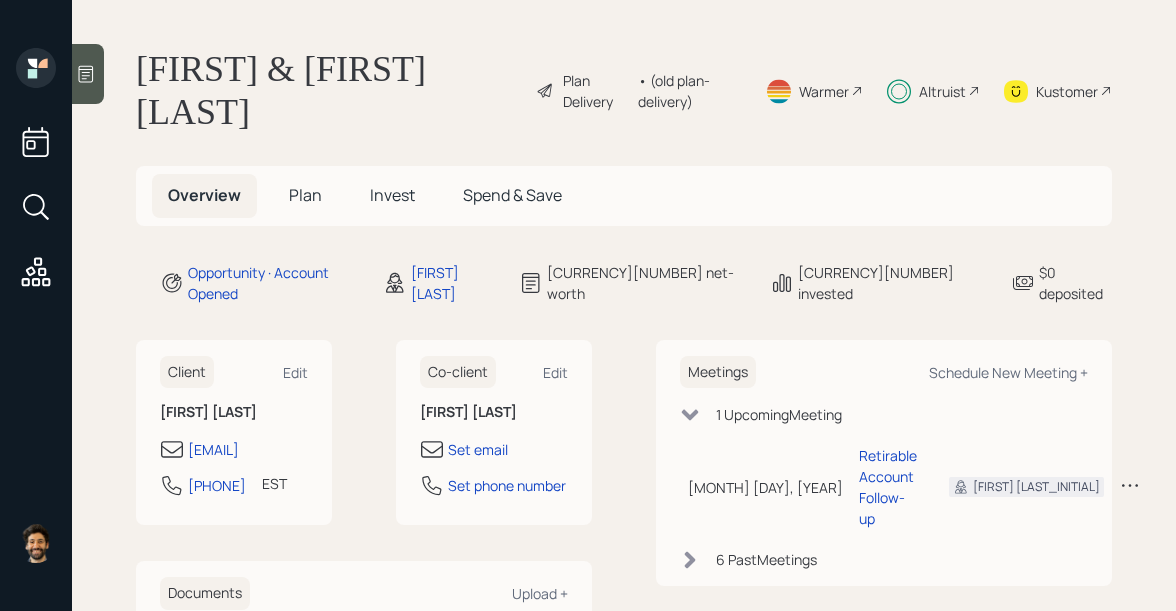 scroll, scrollTop: 0, scrollLeft: 0, axis: both 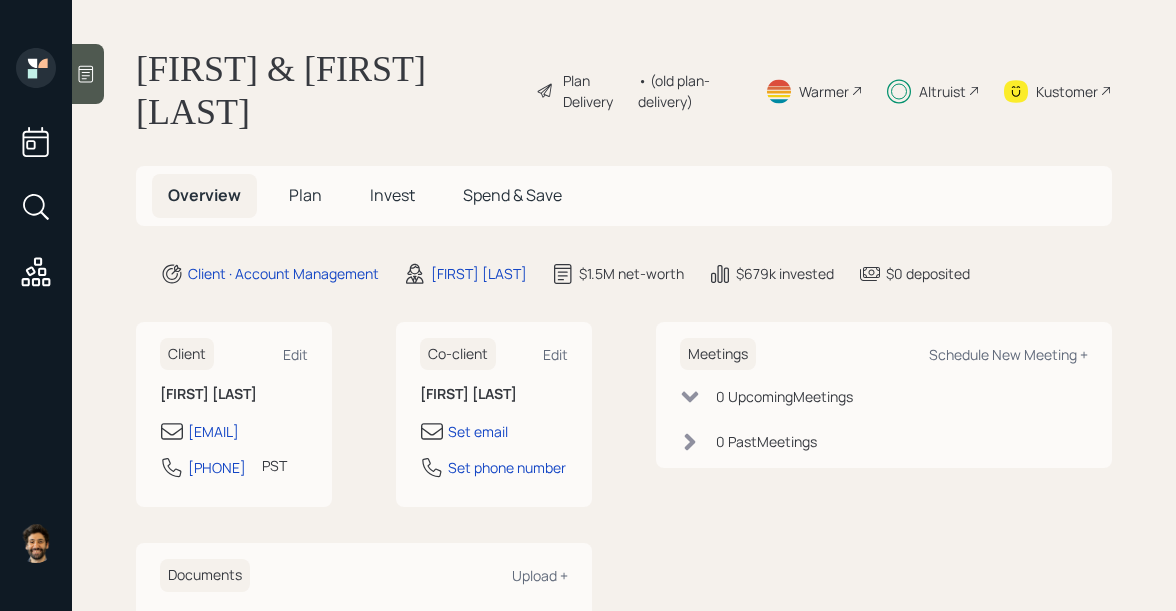 click on "Invest" at bounding box center (305, 195) 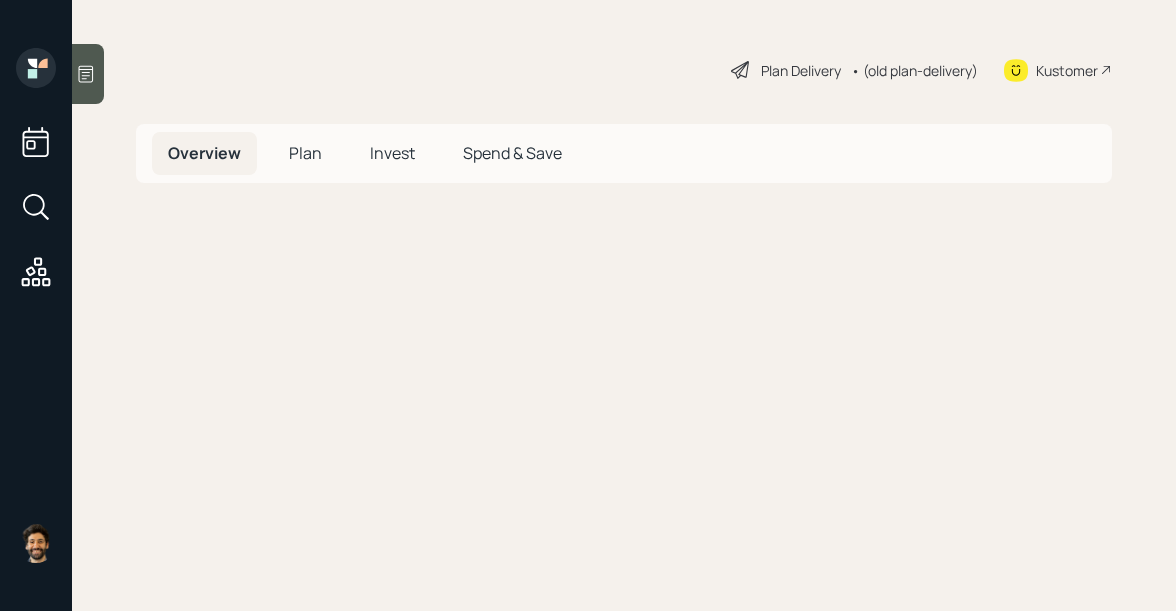 scroll, scrollTop: 0, scrollLeft: 0, axis: both 